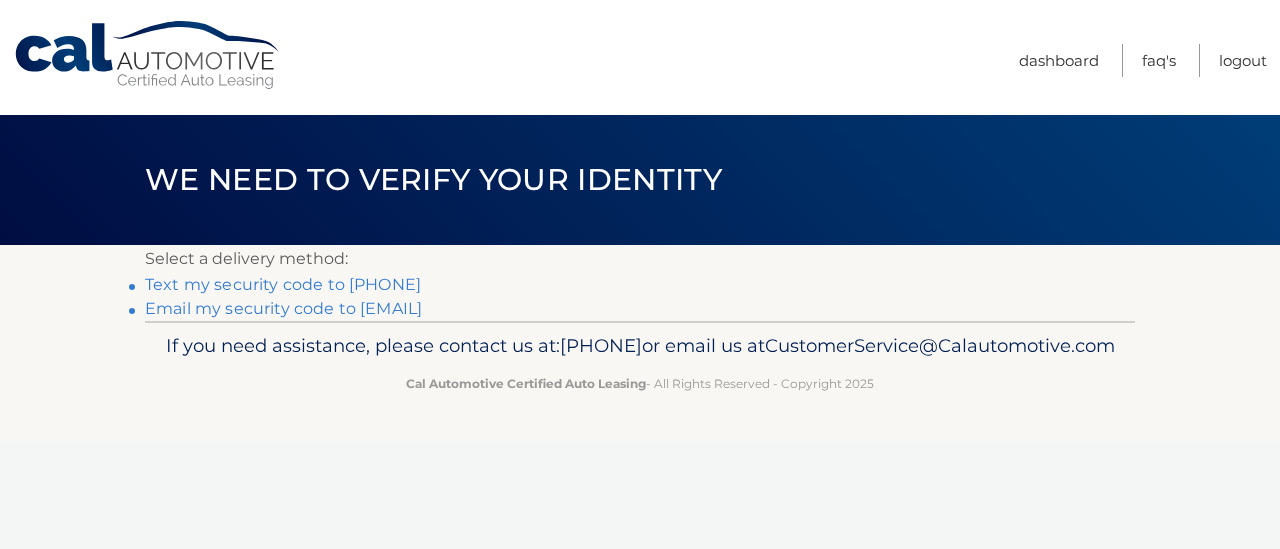 scroll, scrollTop: 0, scrollLeft: 0, axis: both 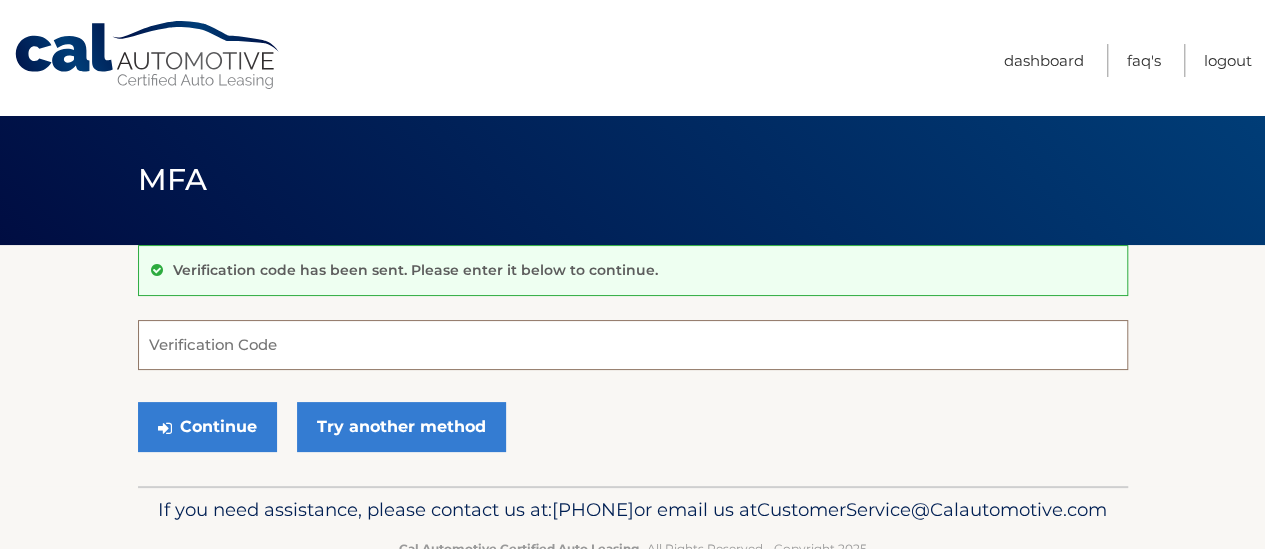 click on "Verification Code" at bounding box center (633, 345) 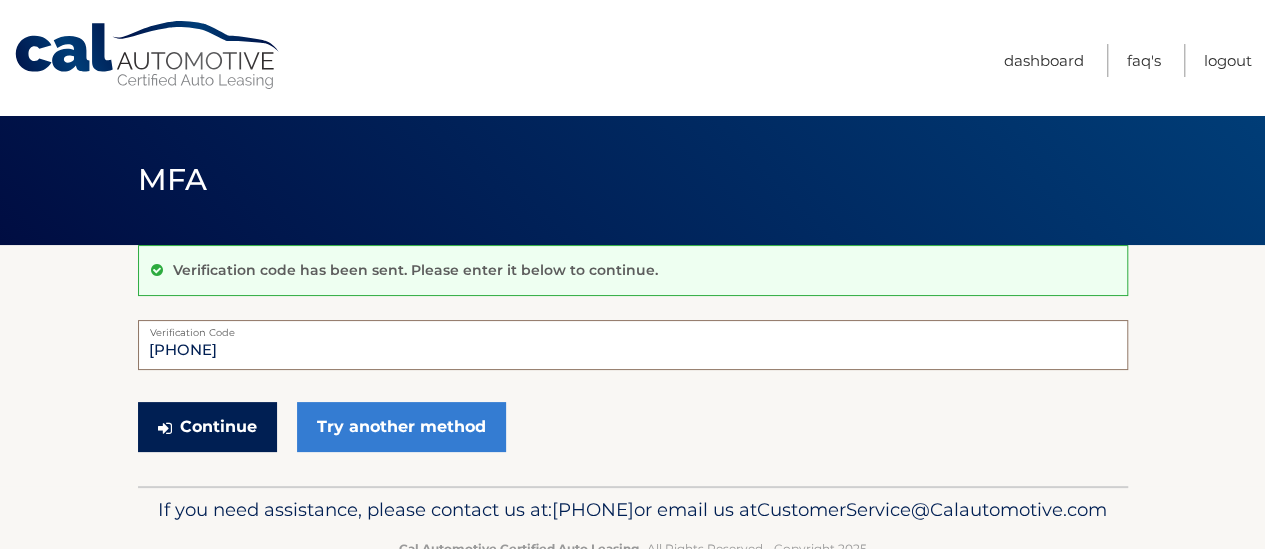 type on "[PHONE]" 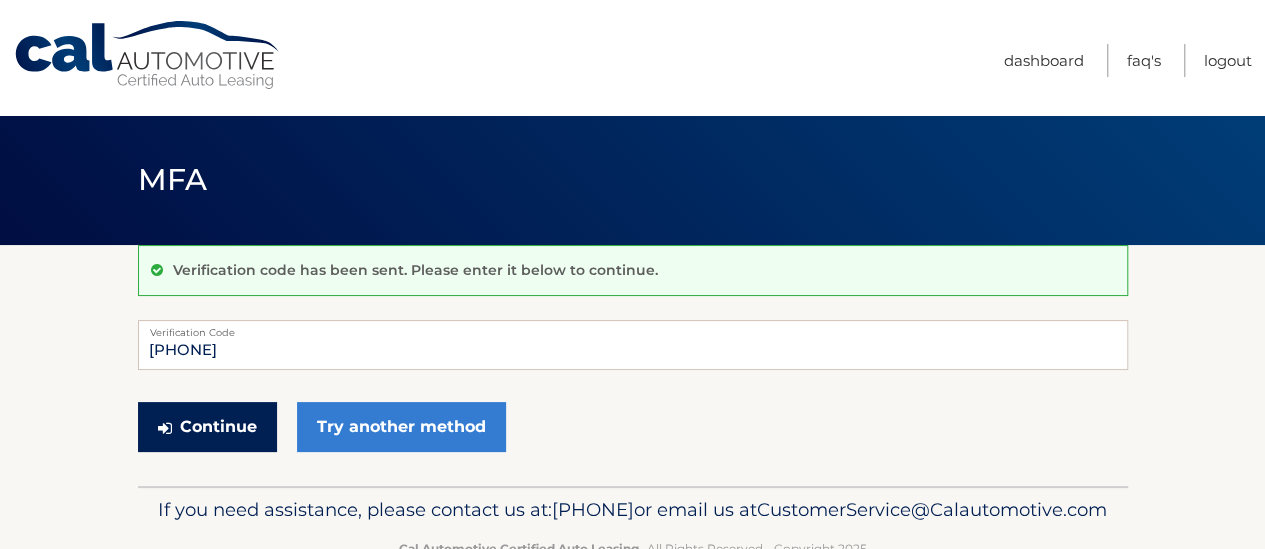 click on "Continue" at bounding box center [207, 427] 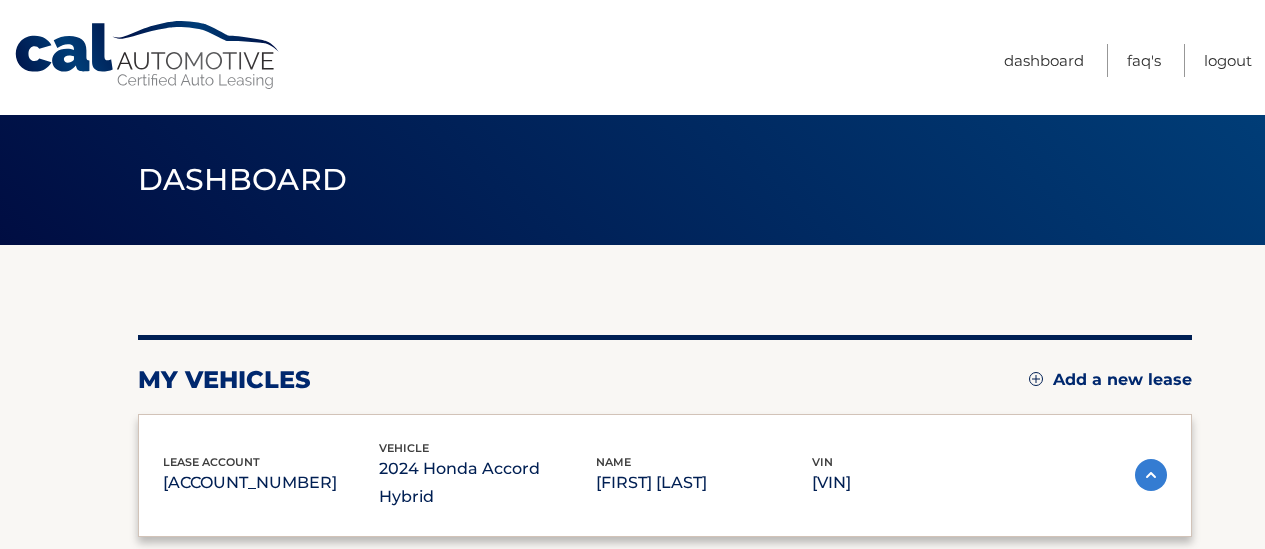 scroll, scrollTop: 0, scrollLeft: 0, axis: both 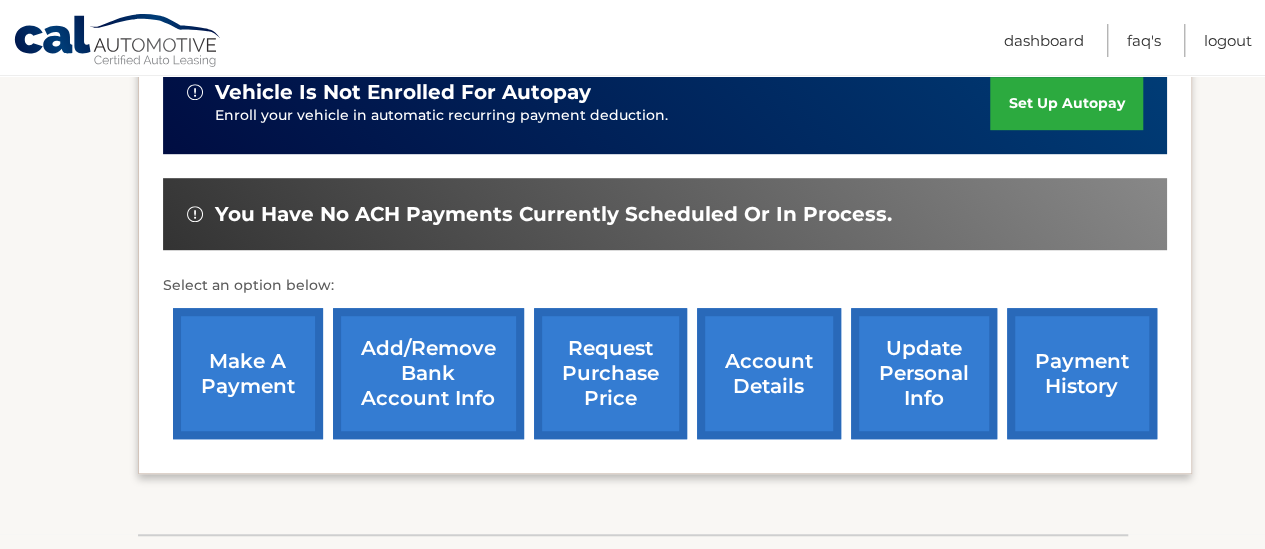 click on "Add/Remove bank account info" at bounding box center [428, 373] 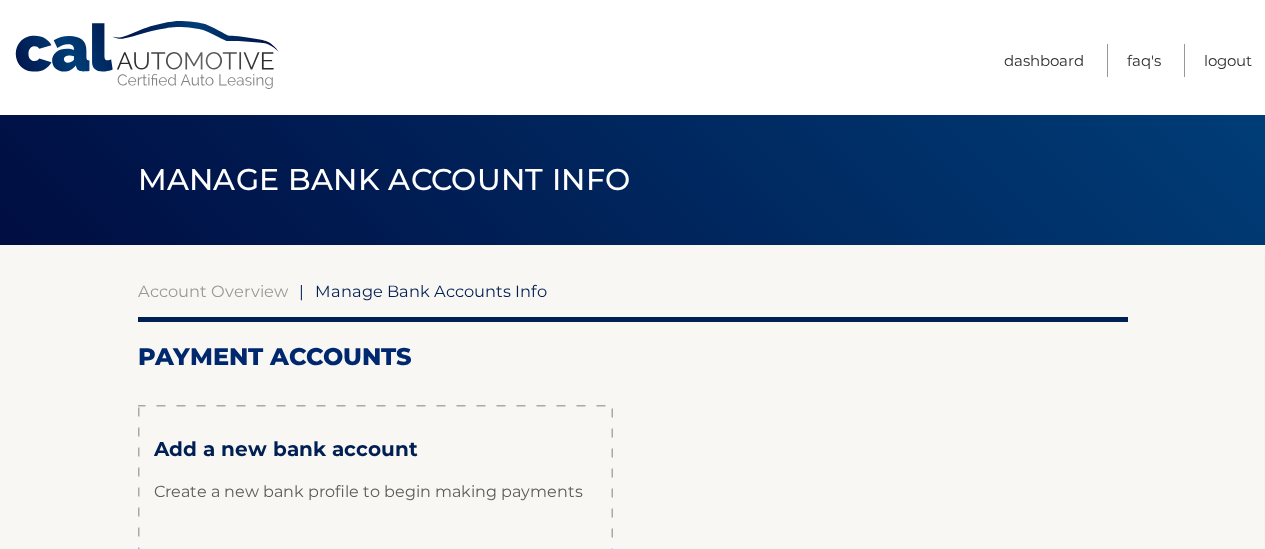 scroll, scrollTop: 0, scrollLeft: 0, axis: both 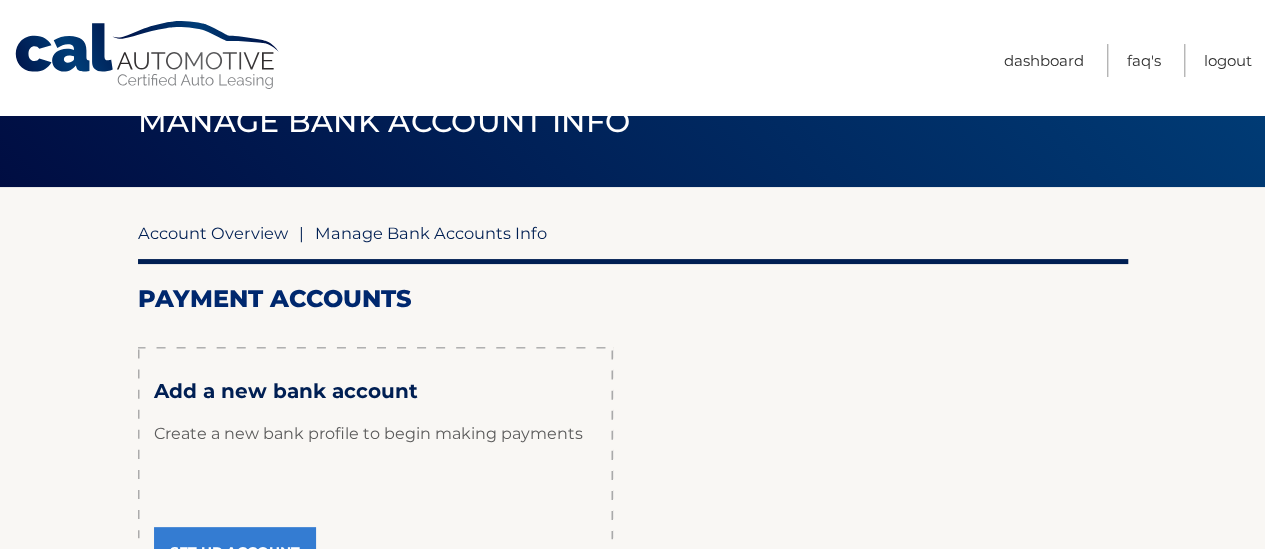 click on "Account Overview" at bounding box center (213, 233) 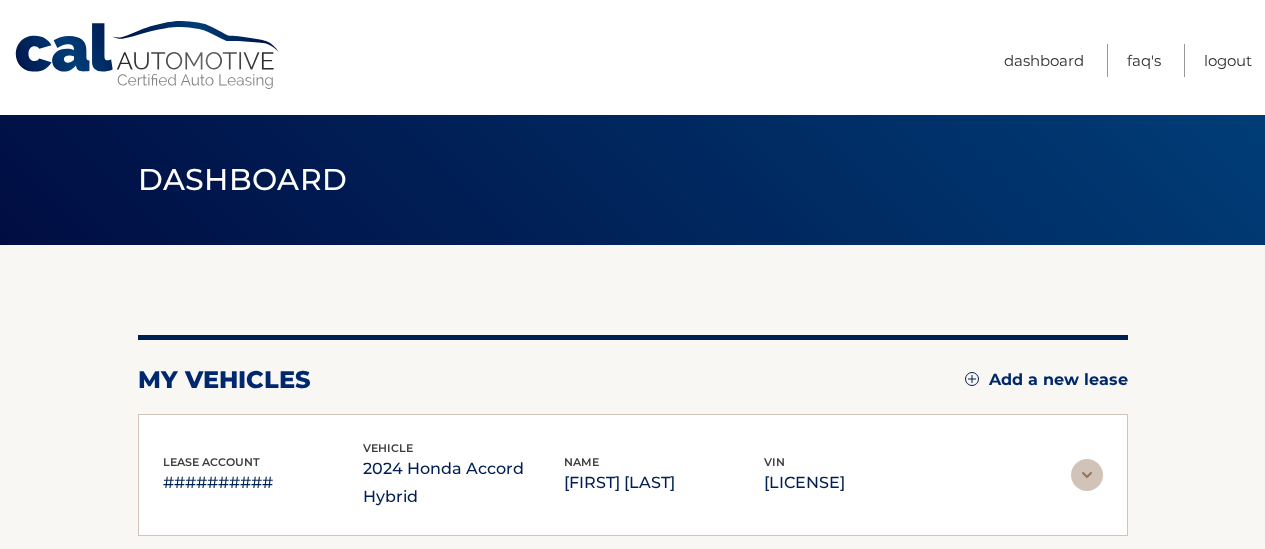 scroll, scrollTop: 0, scrollLeft: 0, axis: both 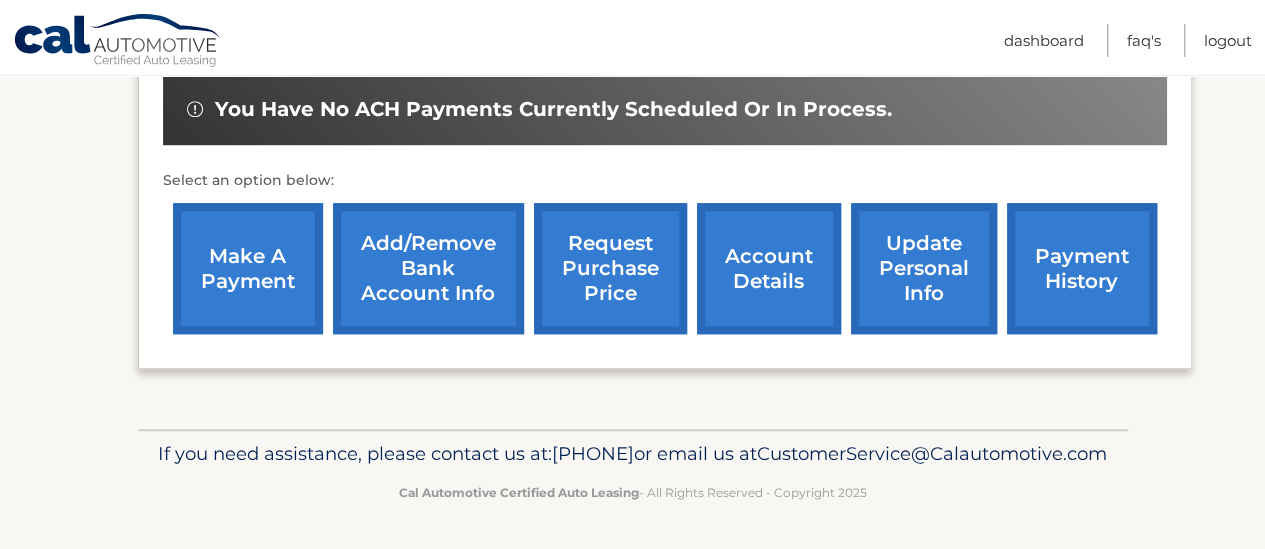 click on "account details" at bounding box center (769, 268) 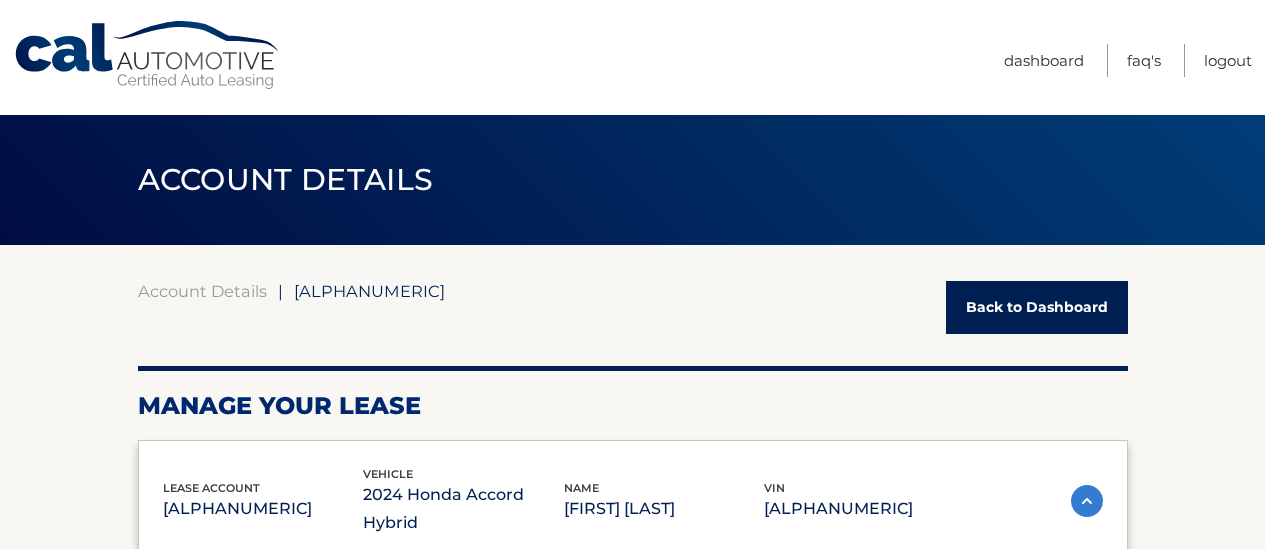 scroll, scrollTop: 0, scrollLeft: 0, axis: both 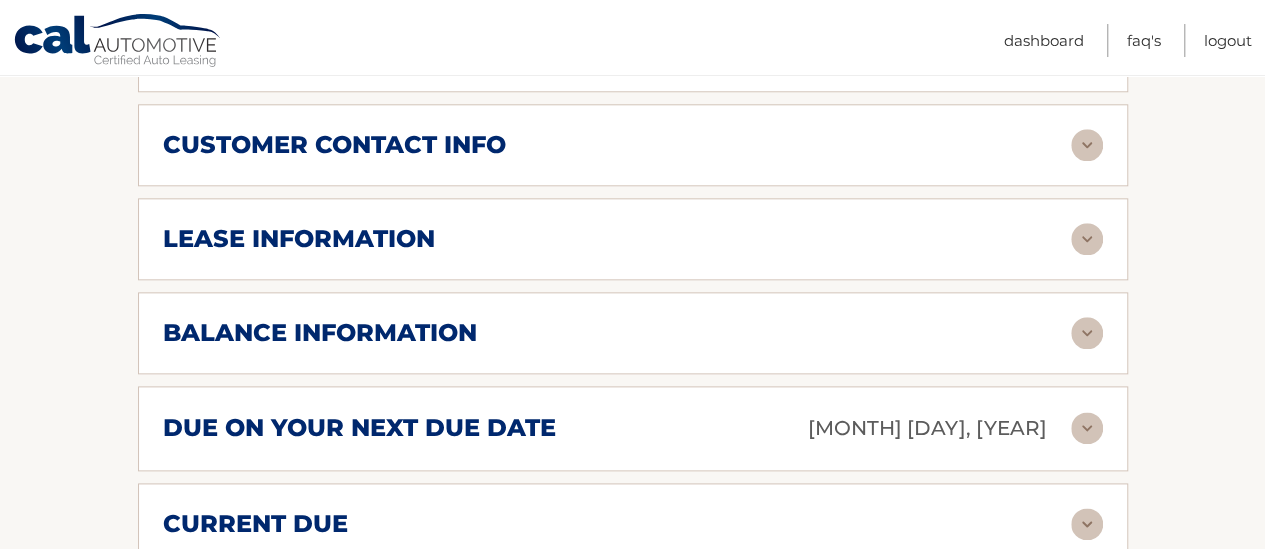 click at bounding box center (1087, 239) 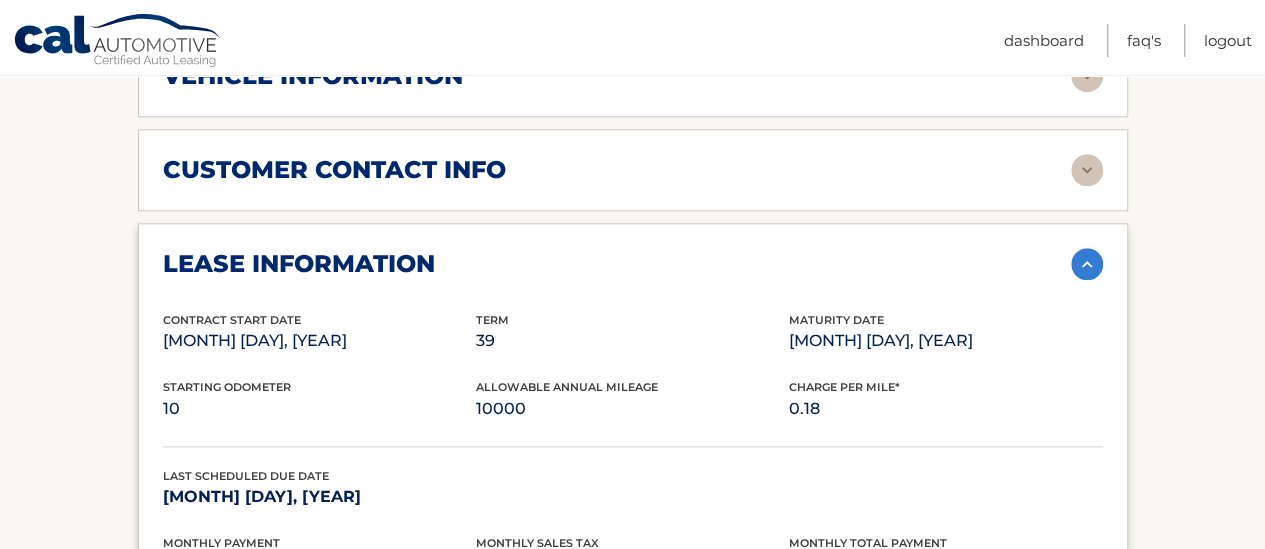 scroll, scrollTop: 1026, scrollLeft: 0, axis: vertical 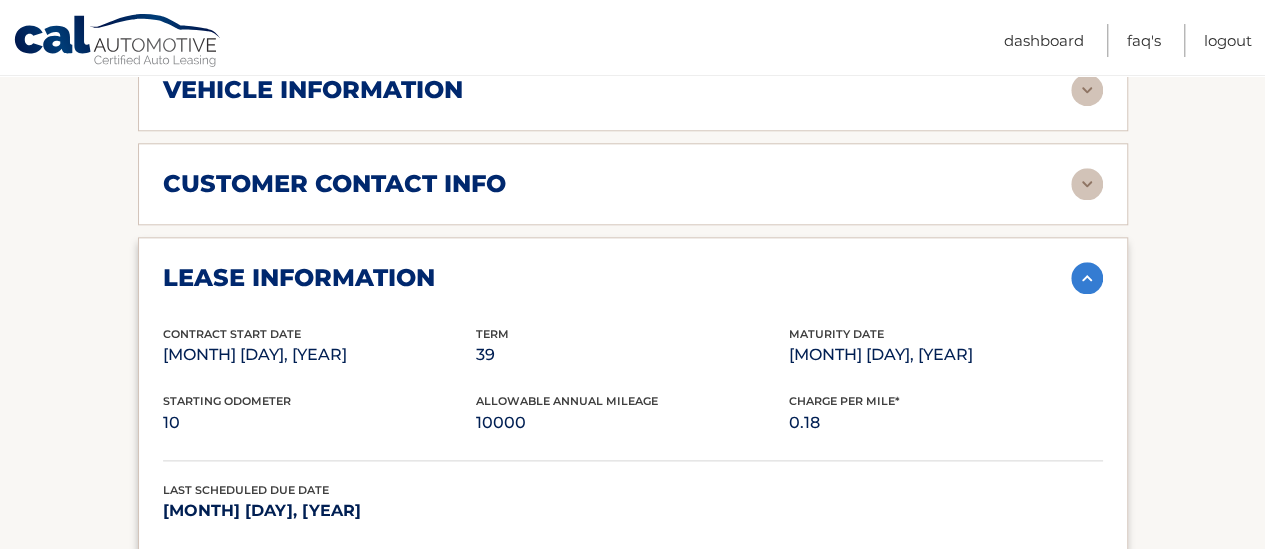 click at bounding box center (1087, 278) 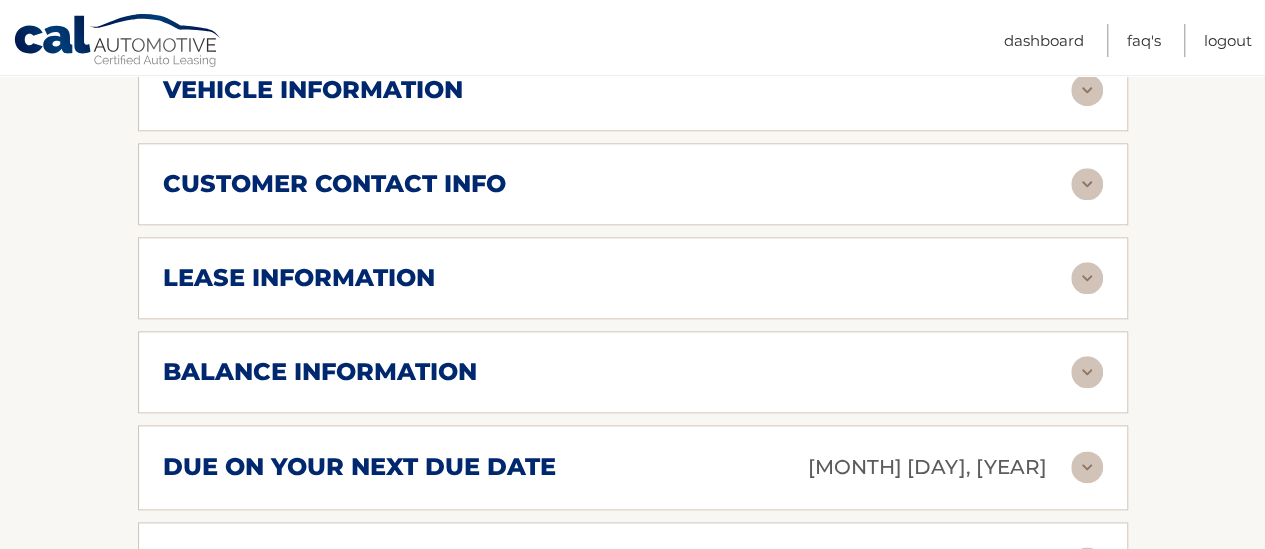 click at bounding box center (1087, 372) 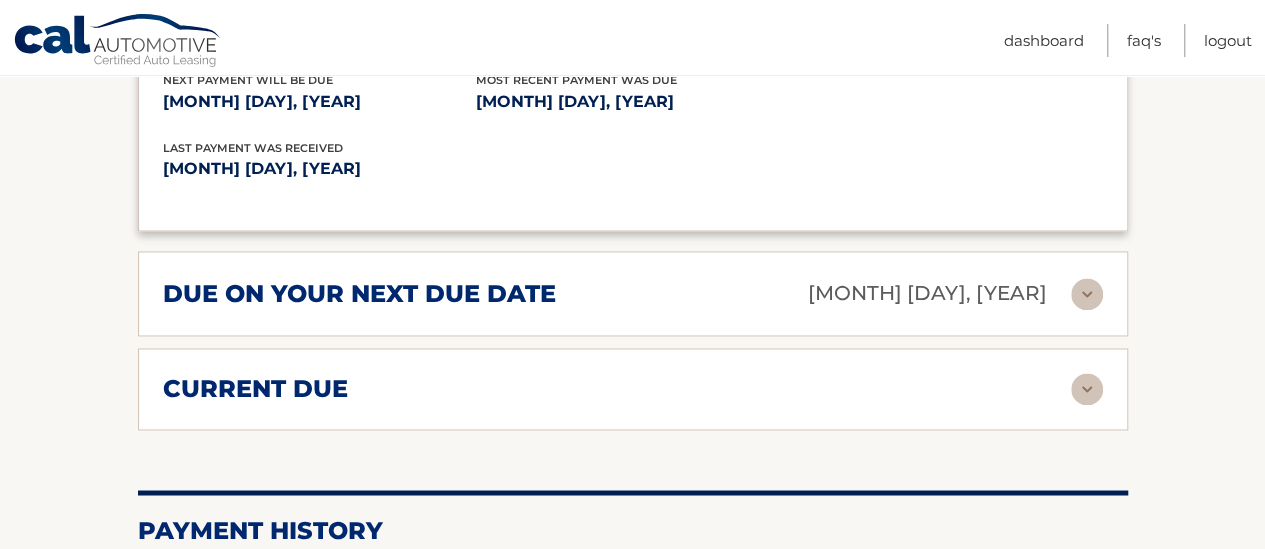 scroll, scrollTop: 1450, scrollLeft: 0, axis: vertical 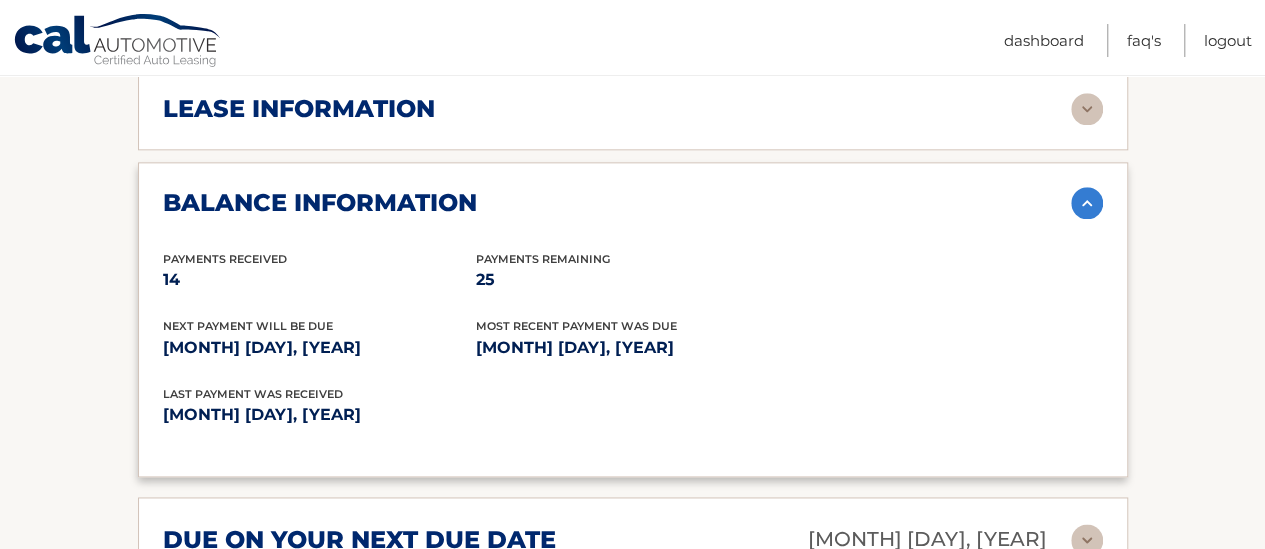 click at bounding box center (1087, 203) 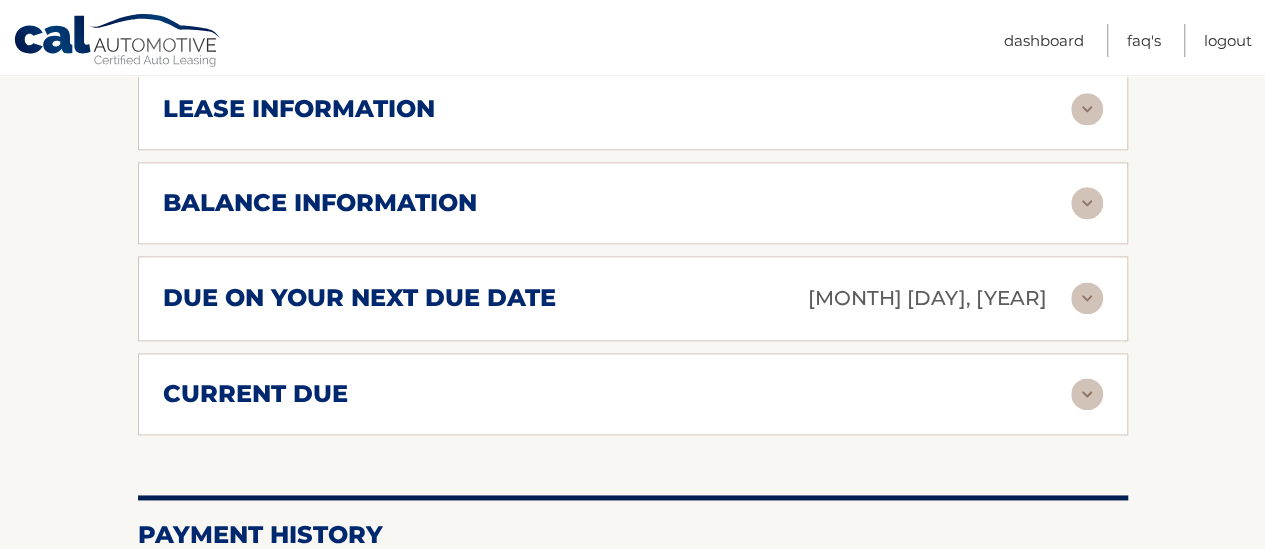 click at bounding box center (1087, 394) 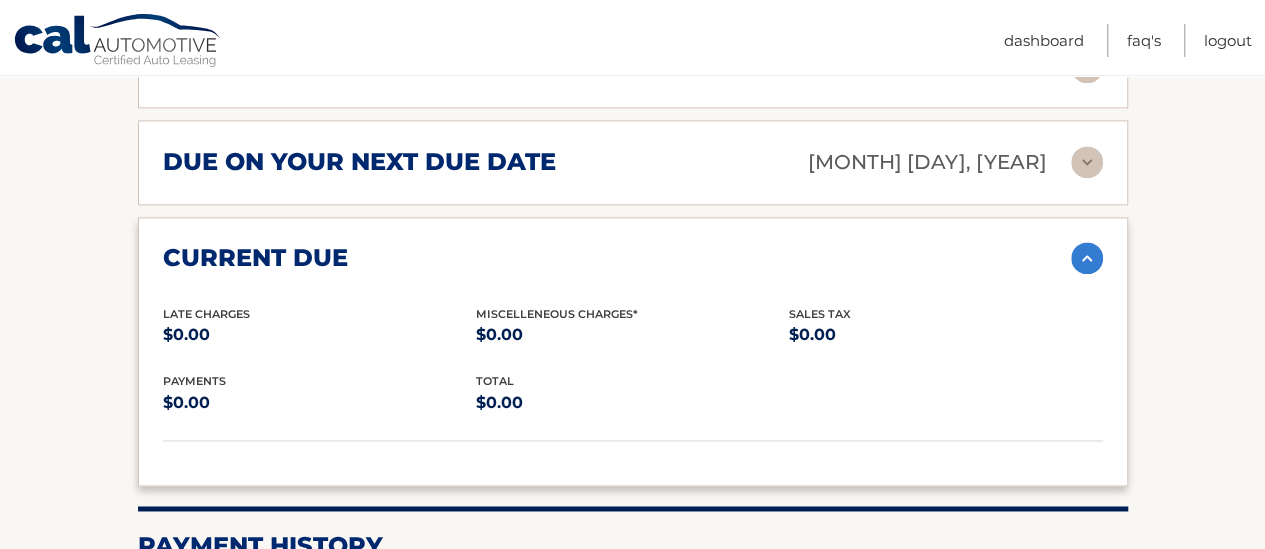 scroll, scrollTop: 1352, scrollLeft: 0, axis: vertical 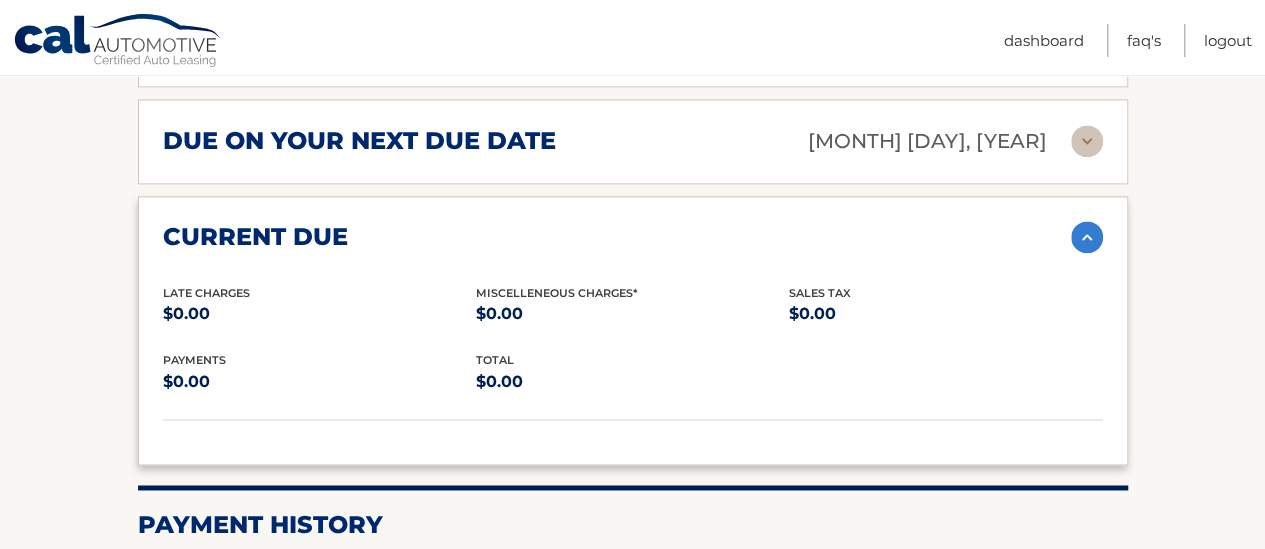 click at bounding box center (1087, 237) 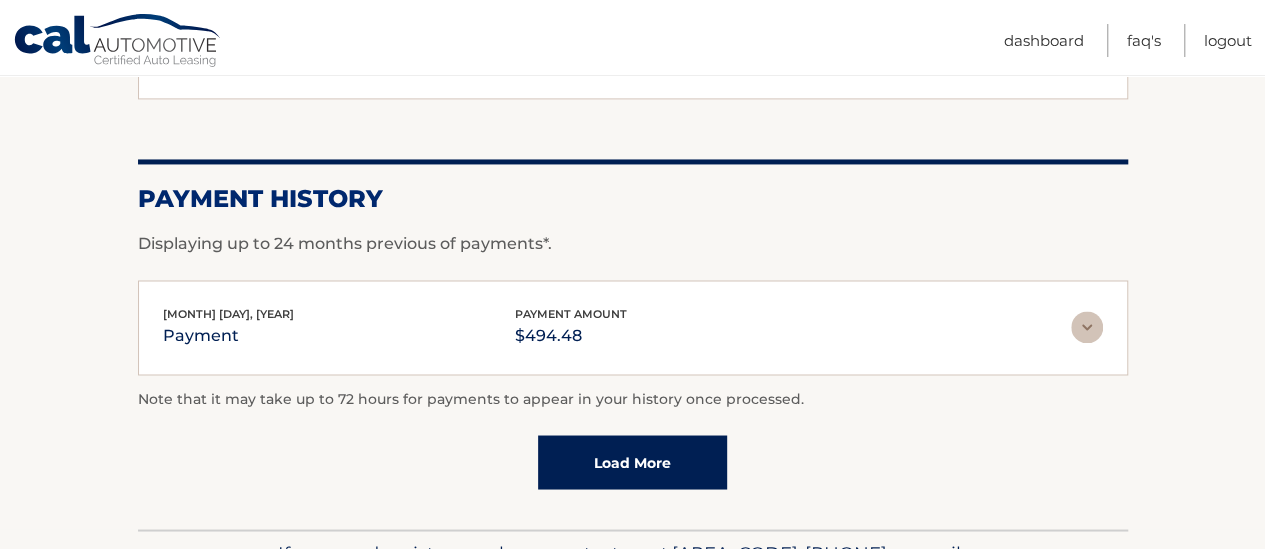 scroll, scrollTop: 1534, scrollLeft: 0, axis: vertical 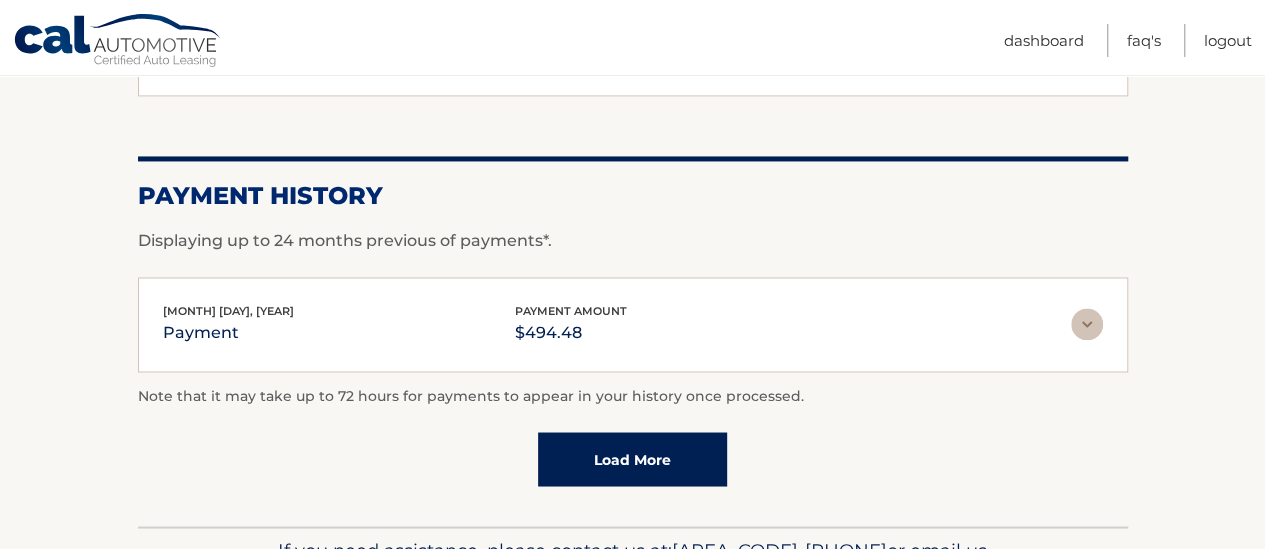click at bounding box center [1087, 324] 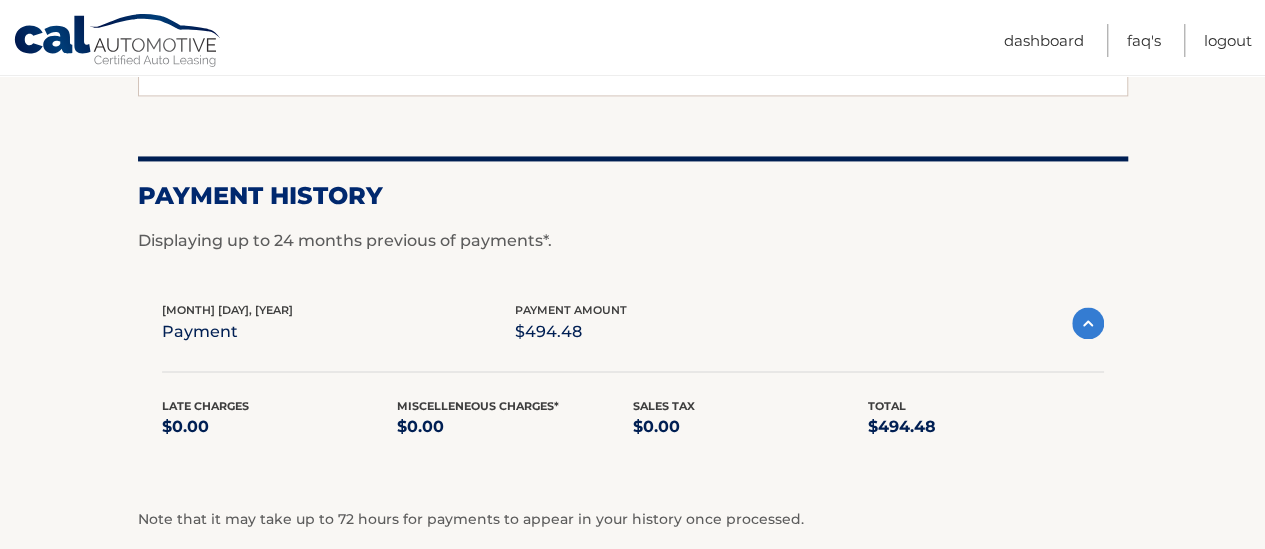 click at bounding box center (1088, 323) 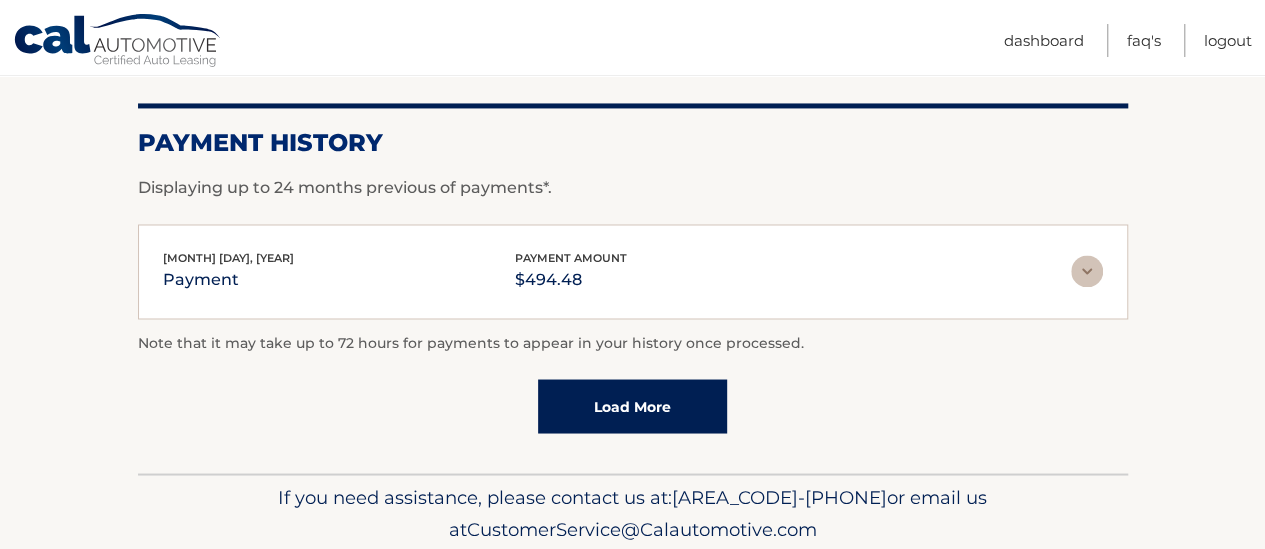 scroll, scrollTop: 1644, scrollLeft: 0, axis: vertical 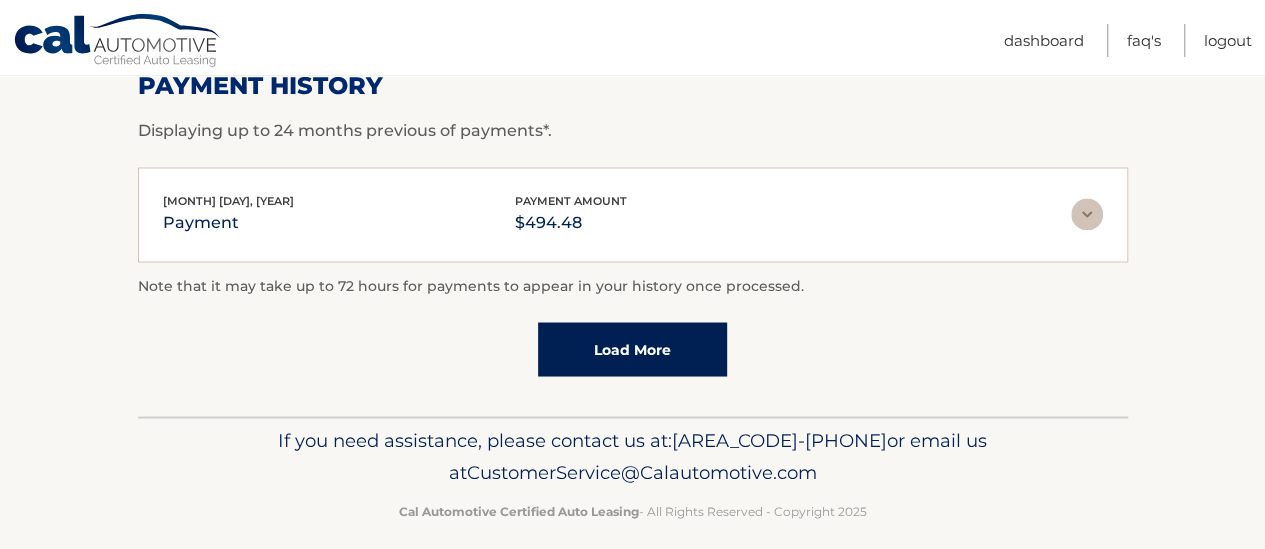 click on "Load More" at bounding box center (632, 349) 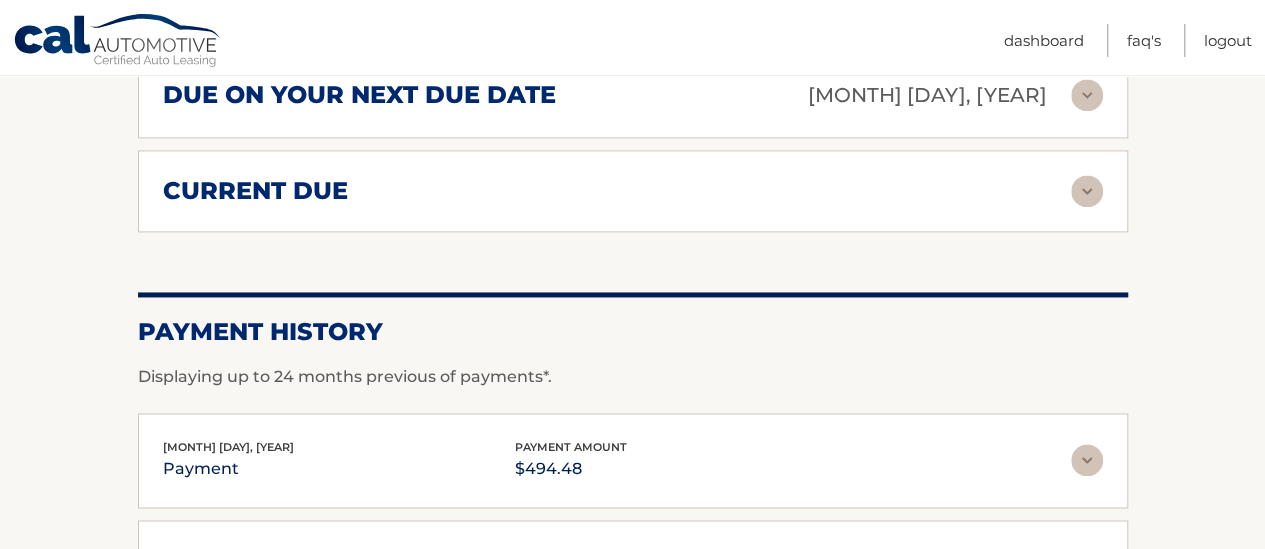scroll, scrollTop: 1390, scrollLeft: 0, axis: vertical 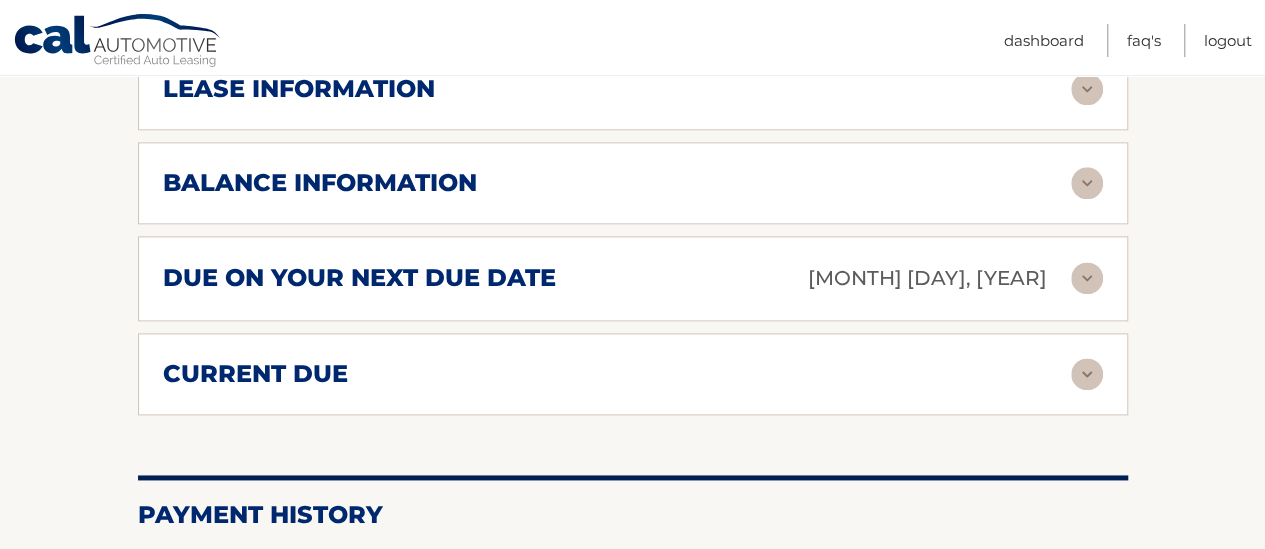 click at bounding box center [1087, 374] 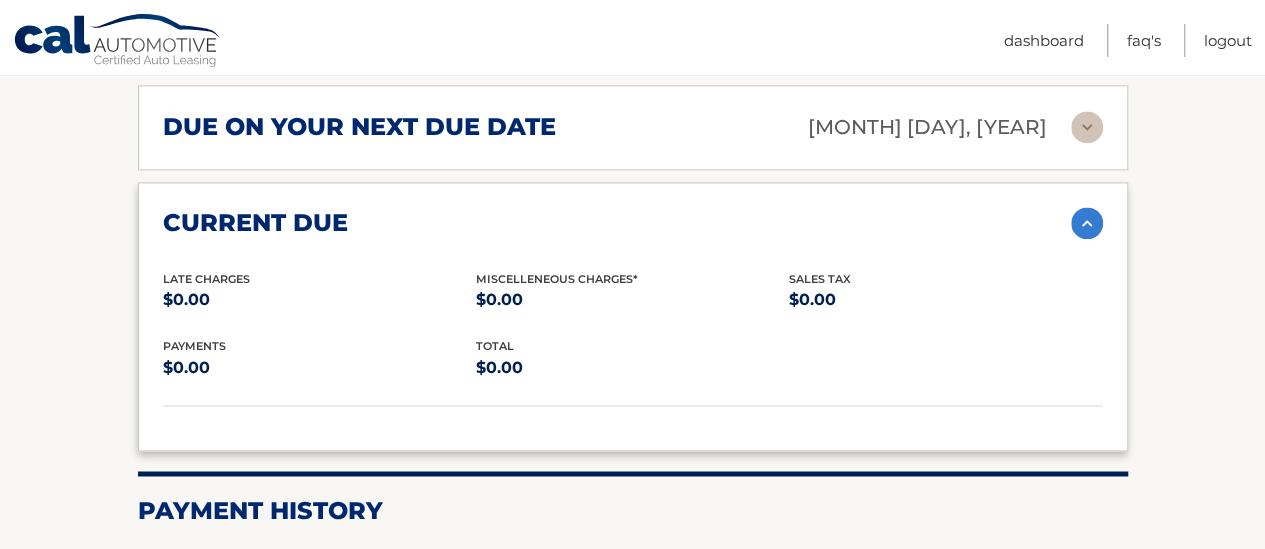 scroll, scrollTop: 1295, scrollLeft: 0, axis: vertical 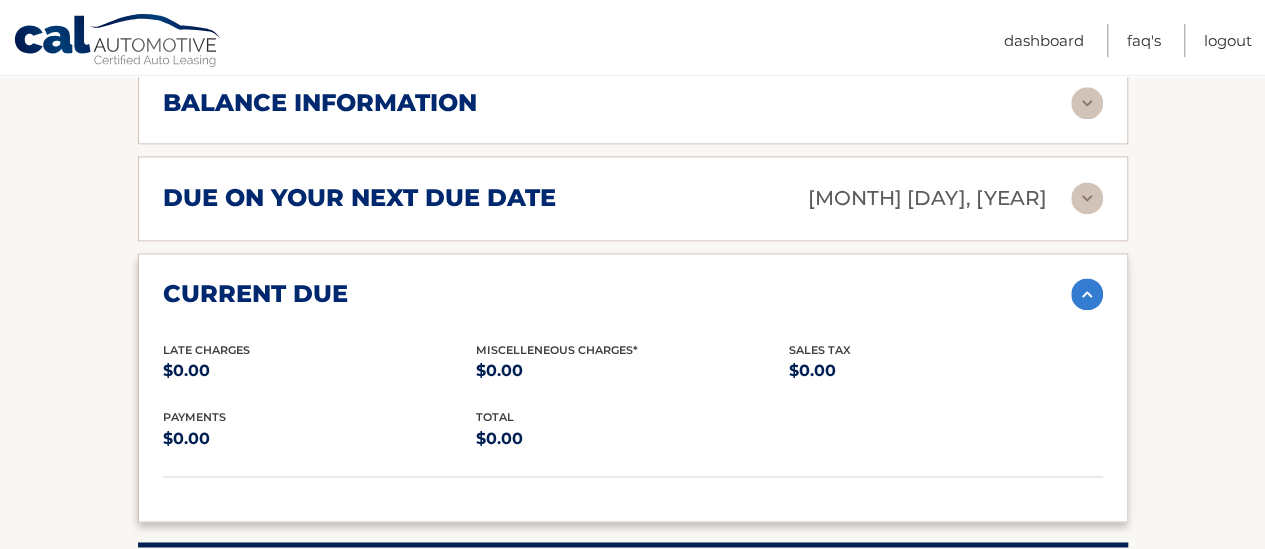 click at bounding box center [1087, 294] 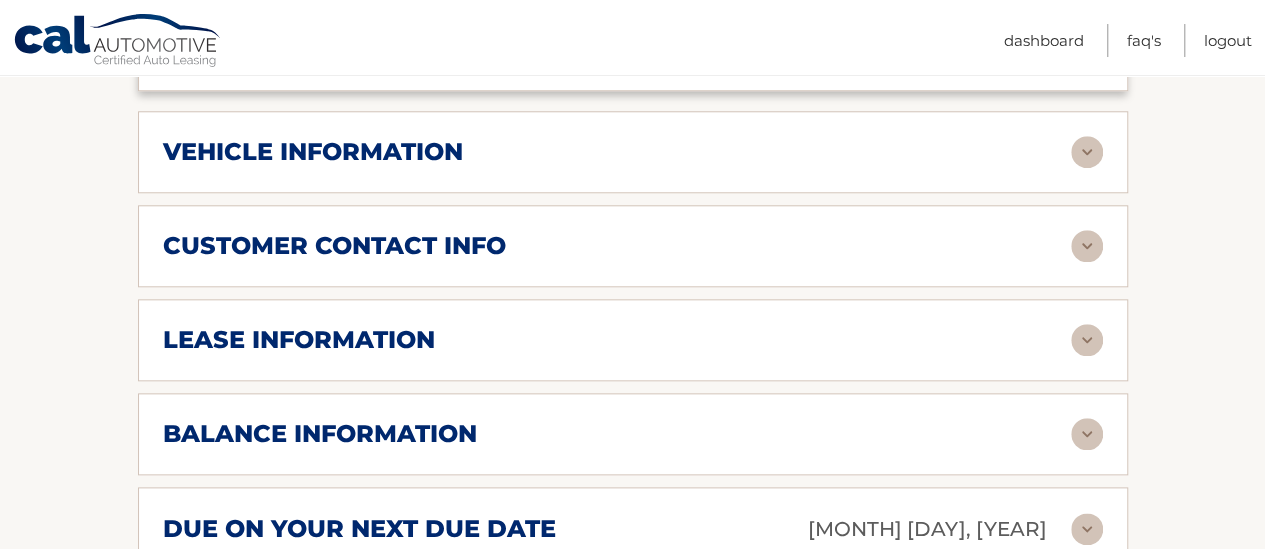 scroll, scrollTop: 942, scrollLeft: 0, axis: vertical 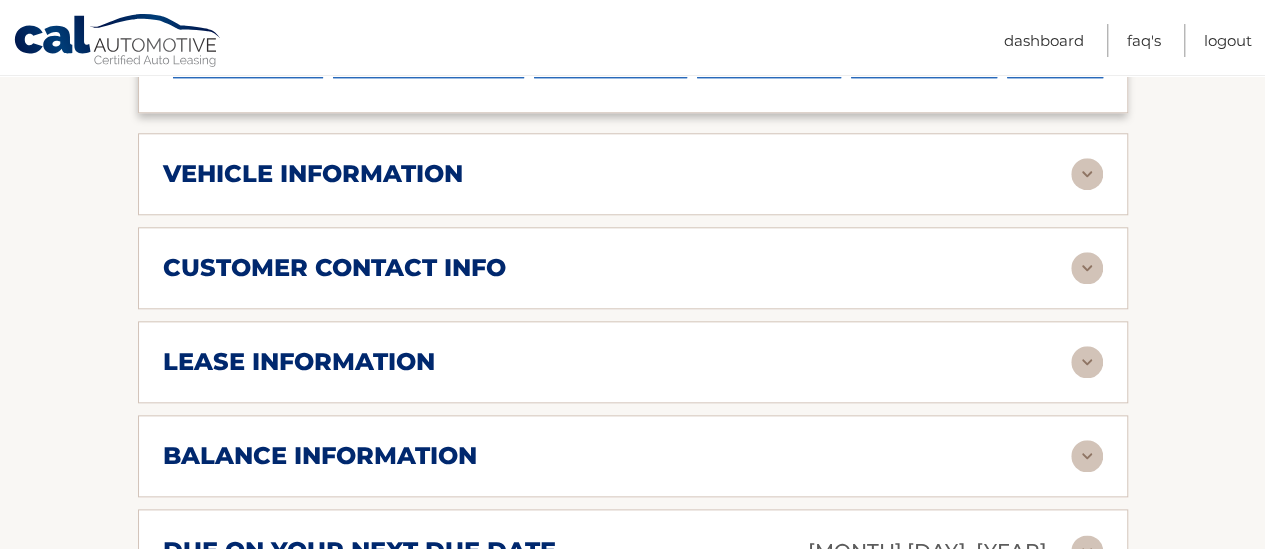 click at bounding box center [1087, 362] 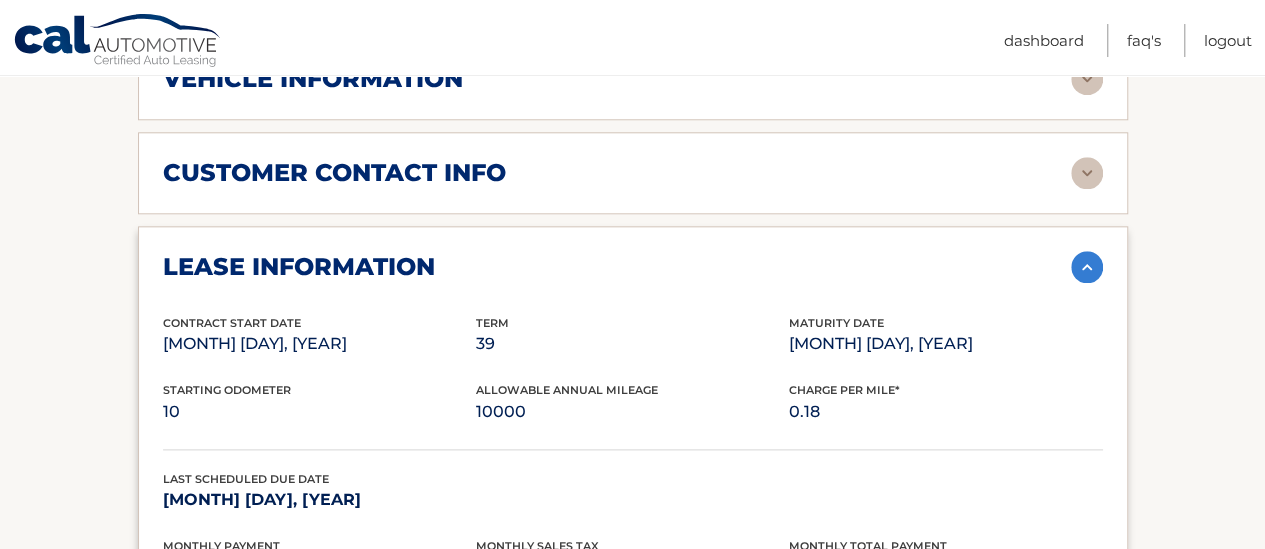 scroll, scrollTop: 1033, scrollLeft: 0, axis: vertical 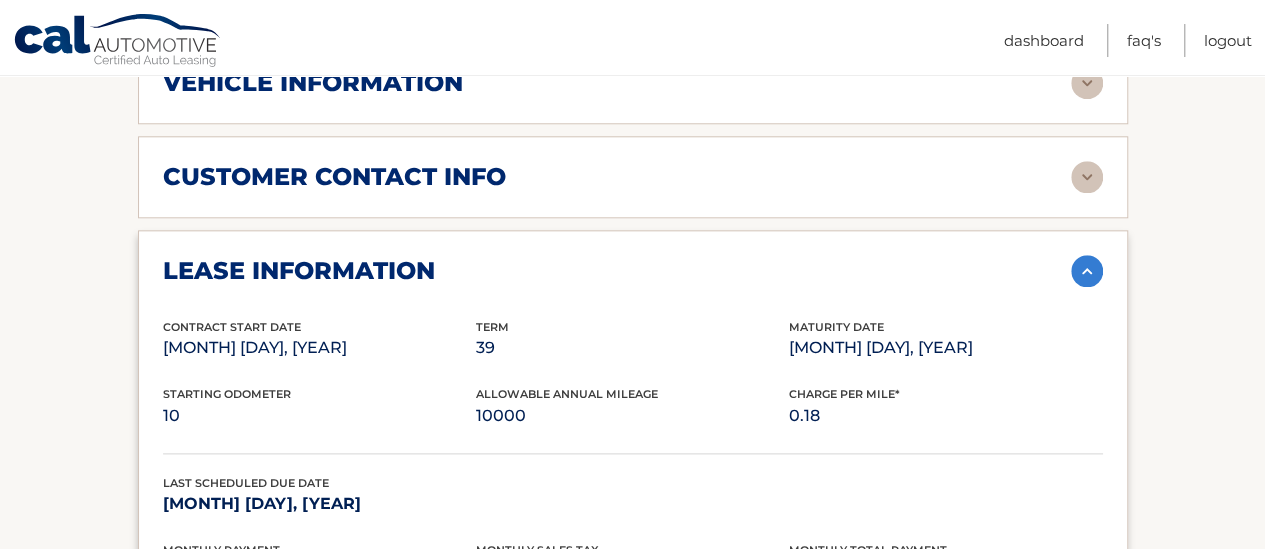 click at bounding box center [1087, 271] 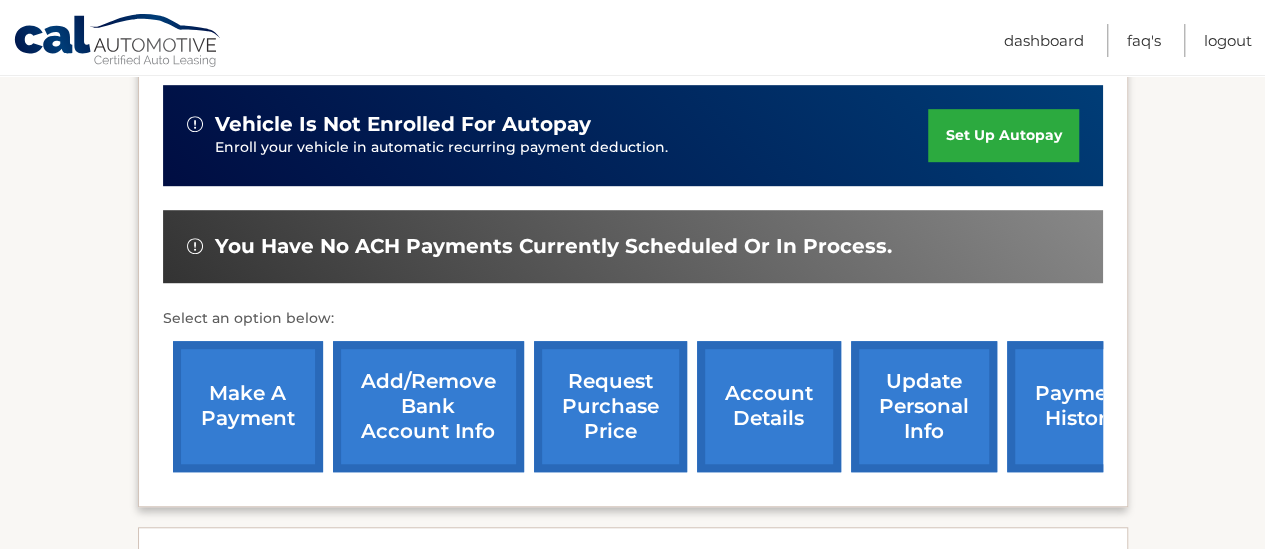 scroll, scrollTop: 538, scrollLeft: 0, axis: vertical 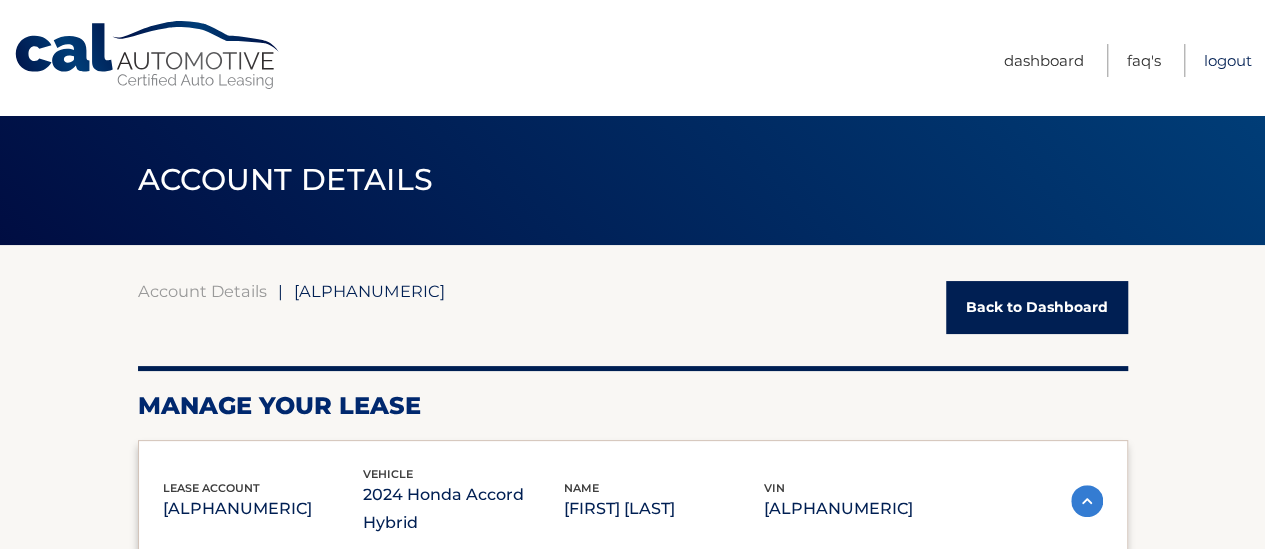 click on "Logout" at bounding box center (1228, 60) 